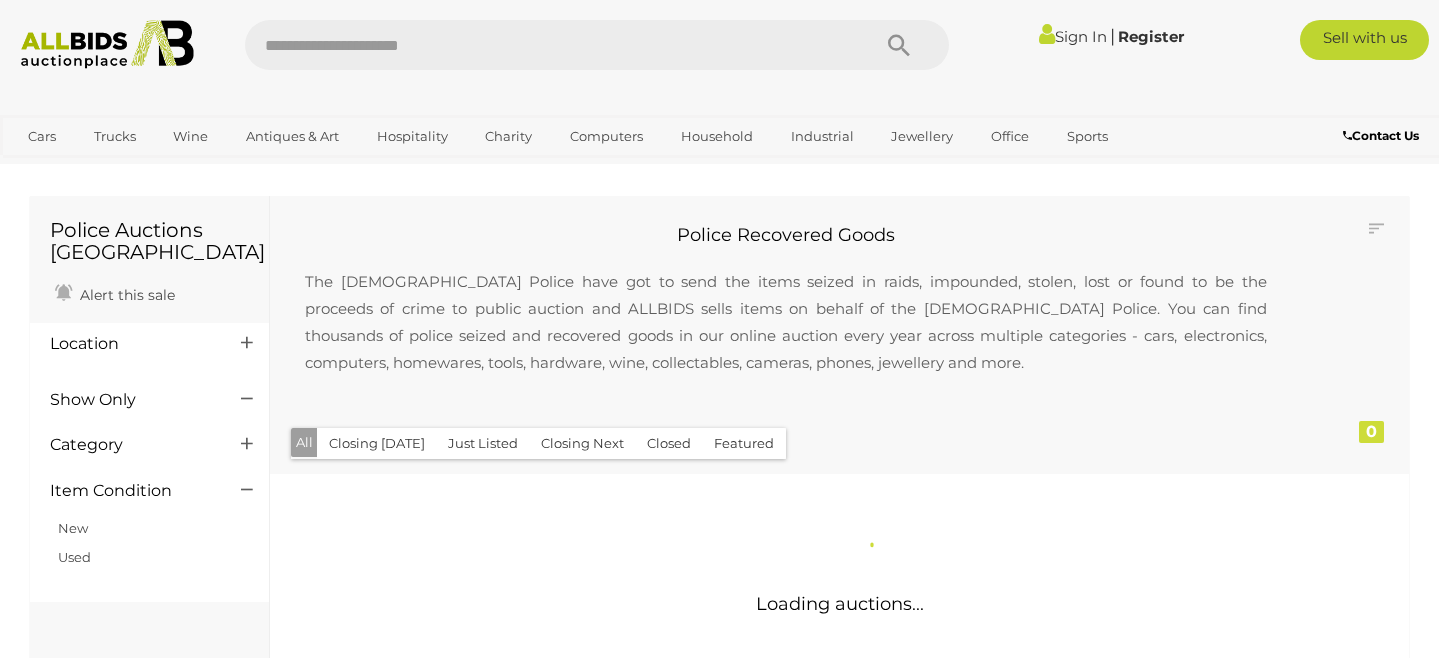 scroll, scrollTop: 0, scrollLeft: 0, axis: both 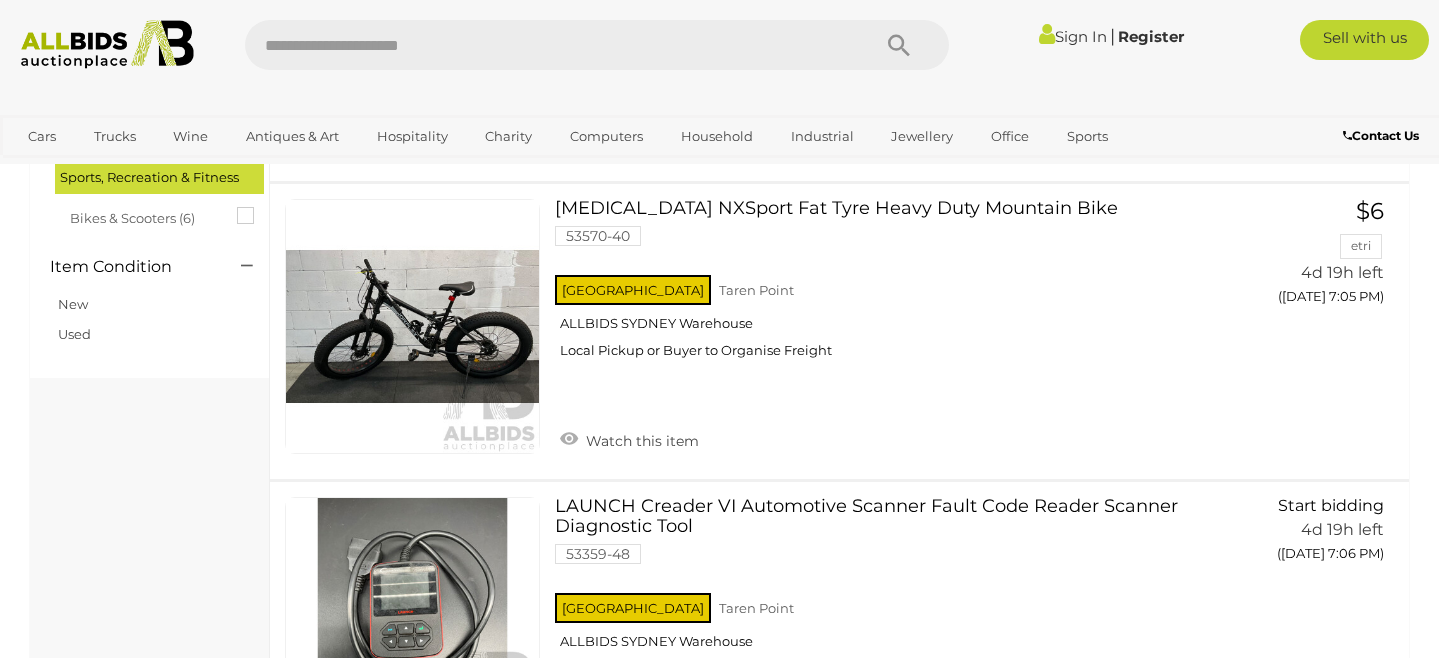 click on "Police Auctions Australia
Alert this sale
Location" at bounding box center [150, 3765] 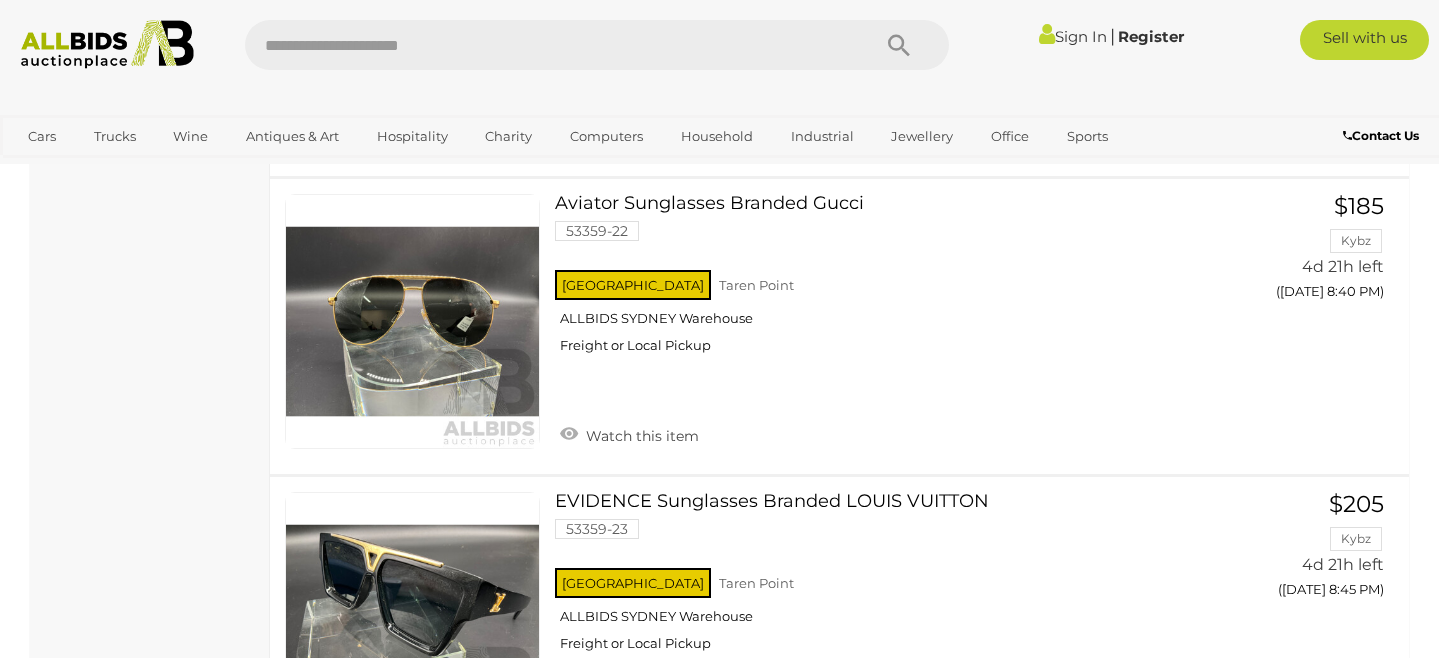 scroll, scrollTop: 7974, scrollLeft: 0, axis: vertical 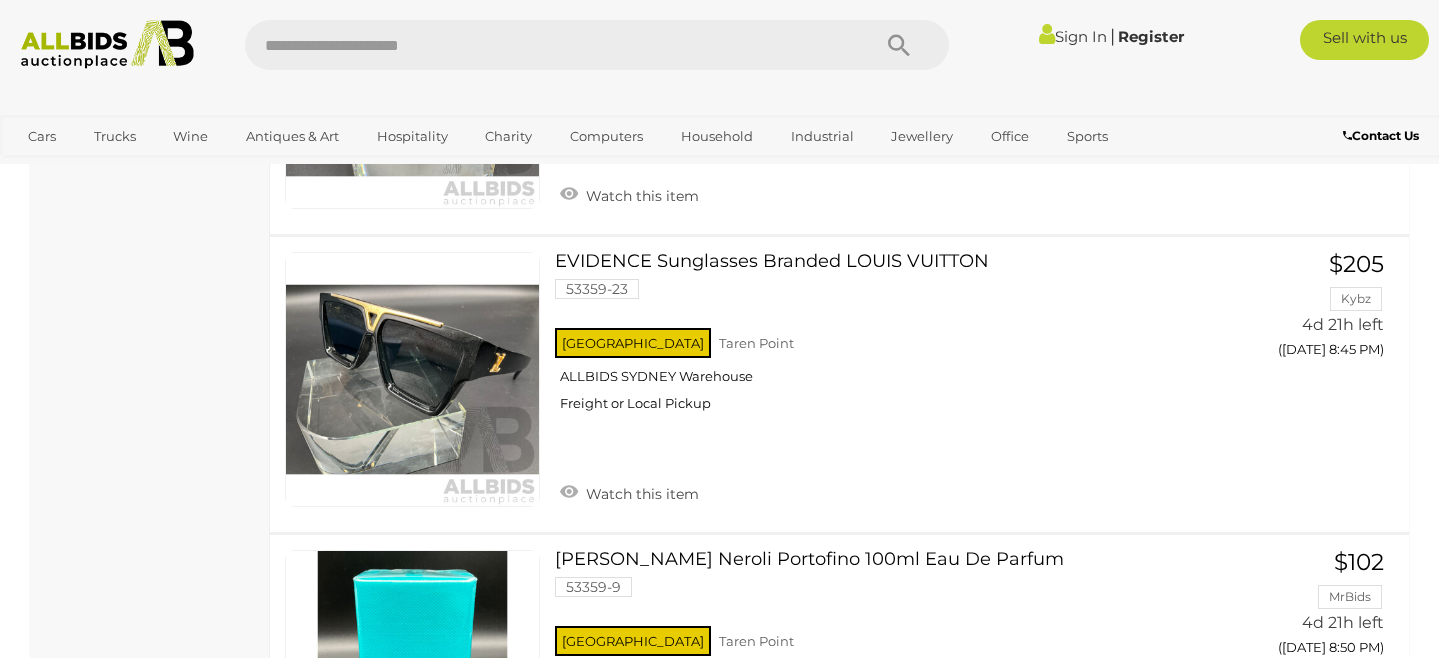 click on "Police Auctions Australia
Alert this sale
Location" at bounding box center (150, -3531) 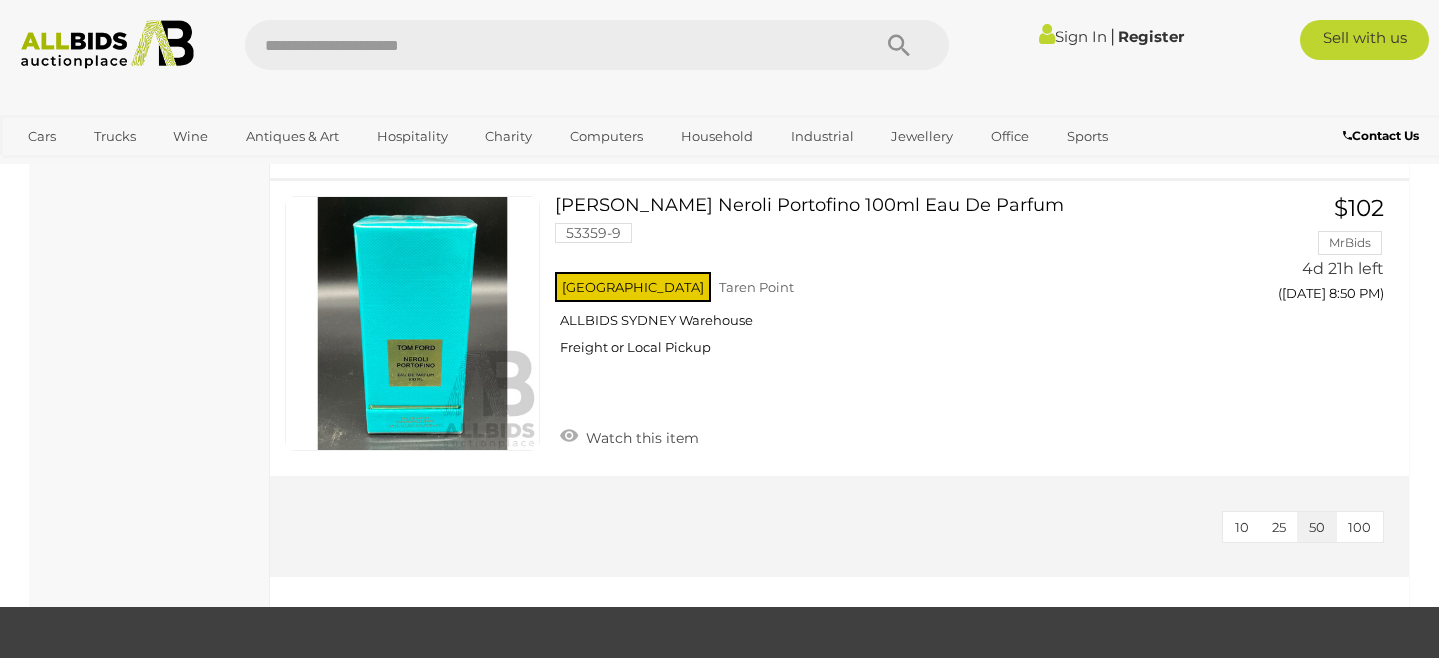 scroll, scrollTop: 8580, scrollLeft: 0, axis: vertical 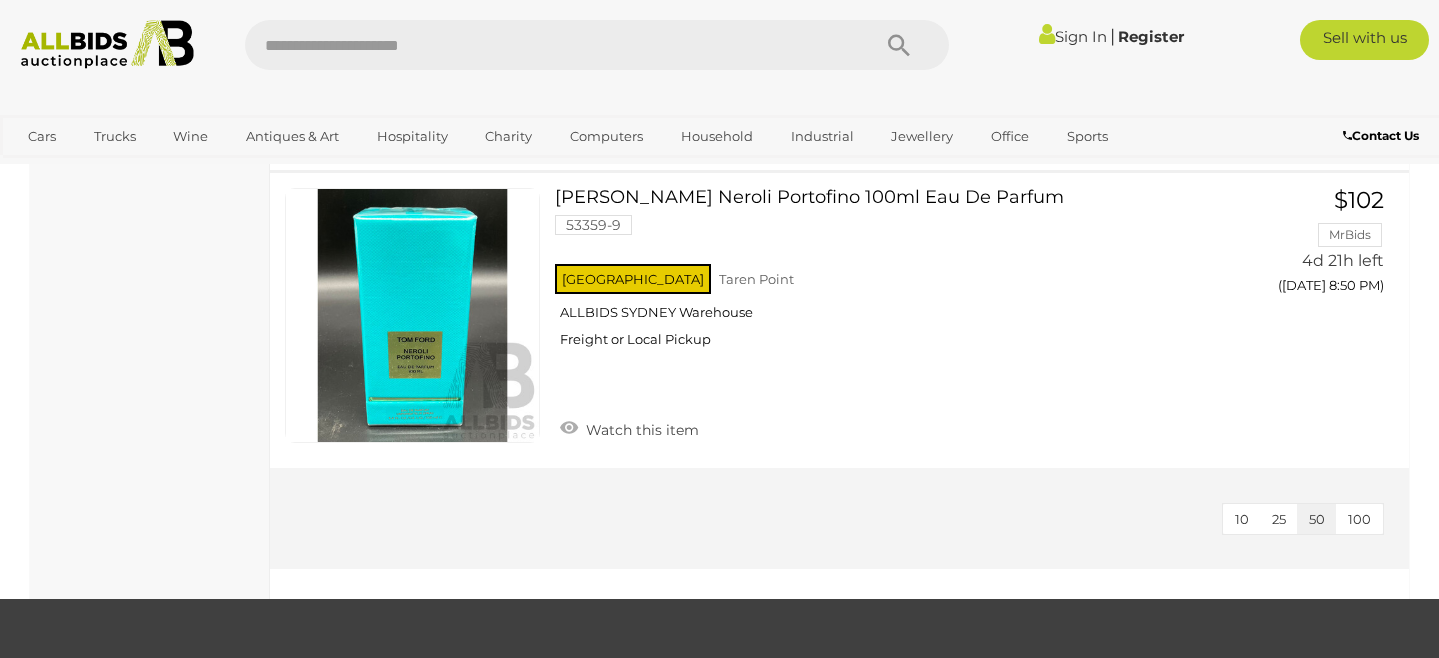 click on "100" at bounding box center (1359, 519) 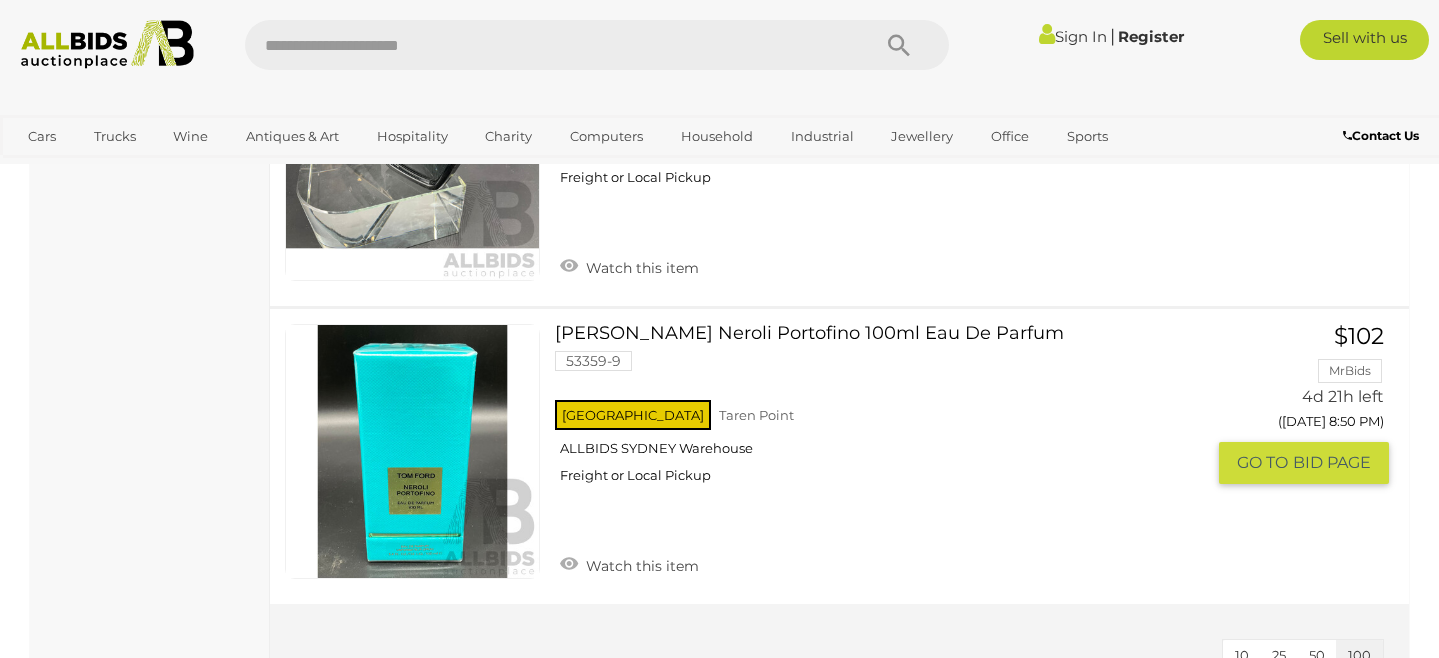 scroll, scrollTop: 8403, scrollLeft: 0, axis: vertical 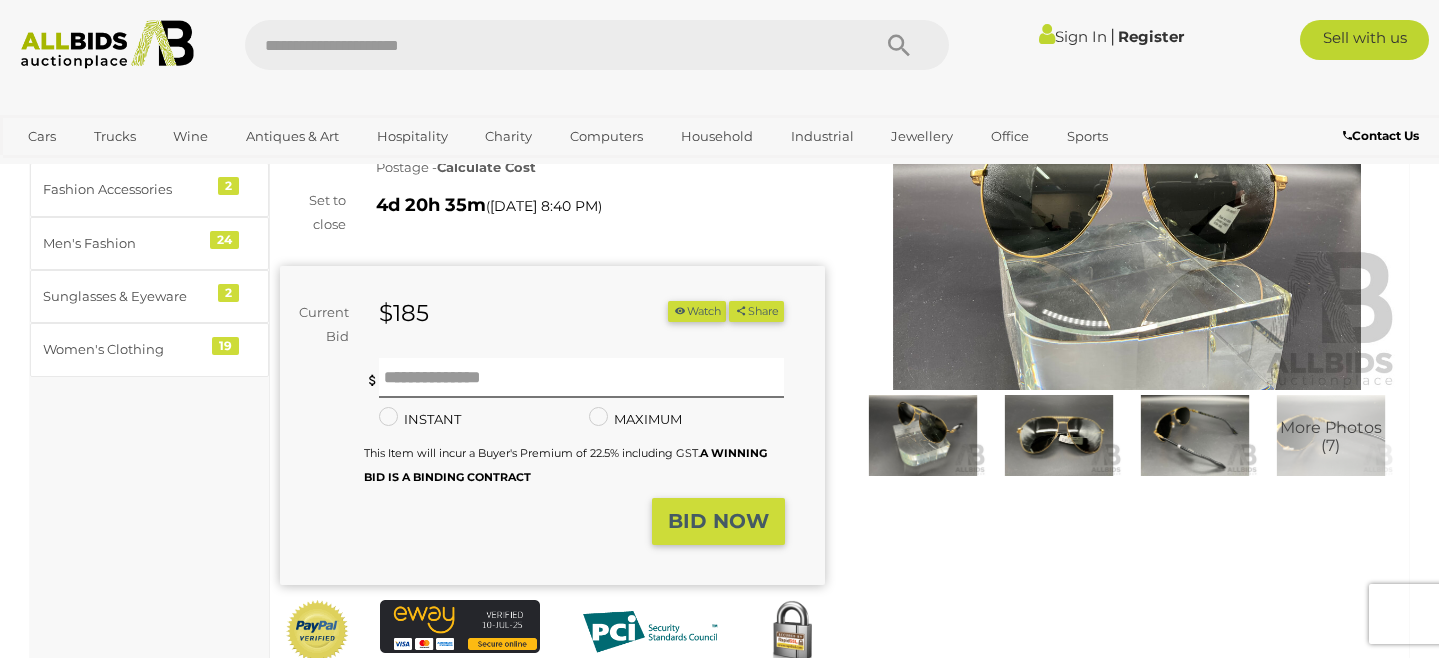 click at bounding box center [923, 435] 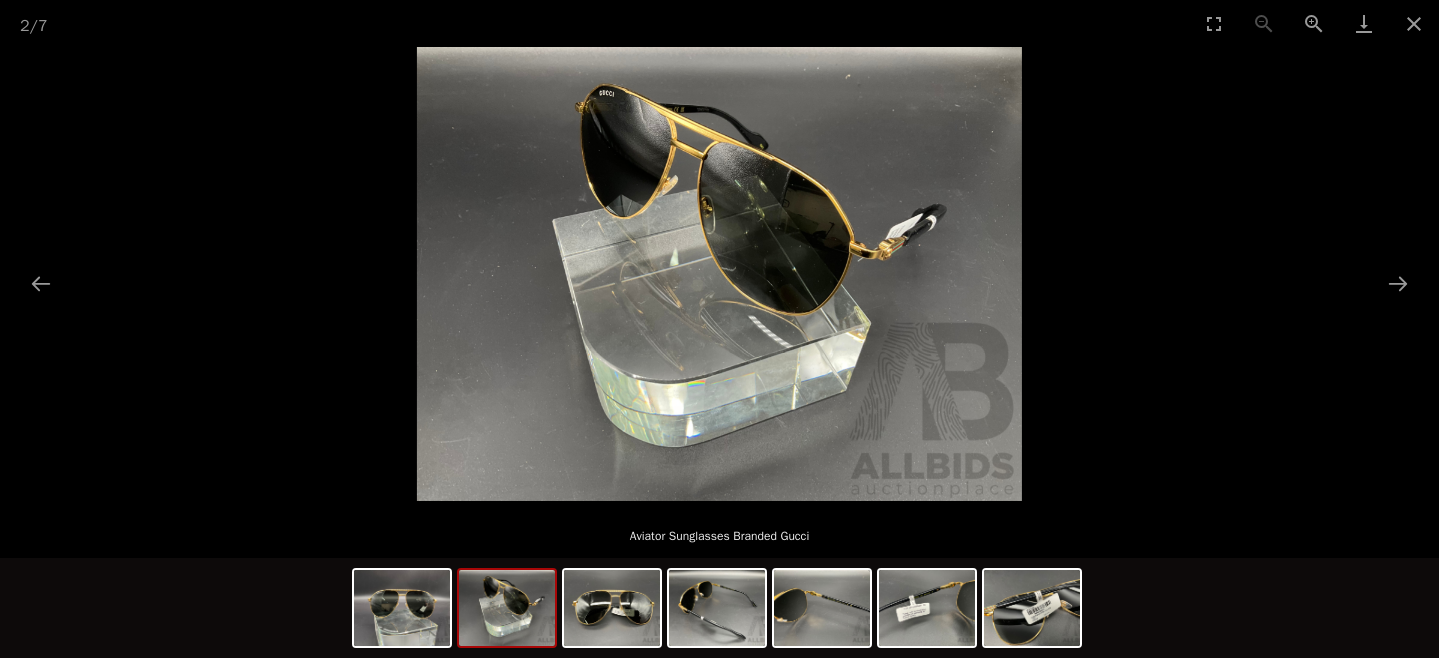 scroll, scrollTop: 194, scrollLeft: 0, axis: vertical 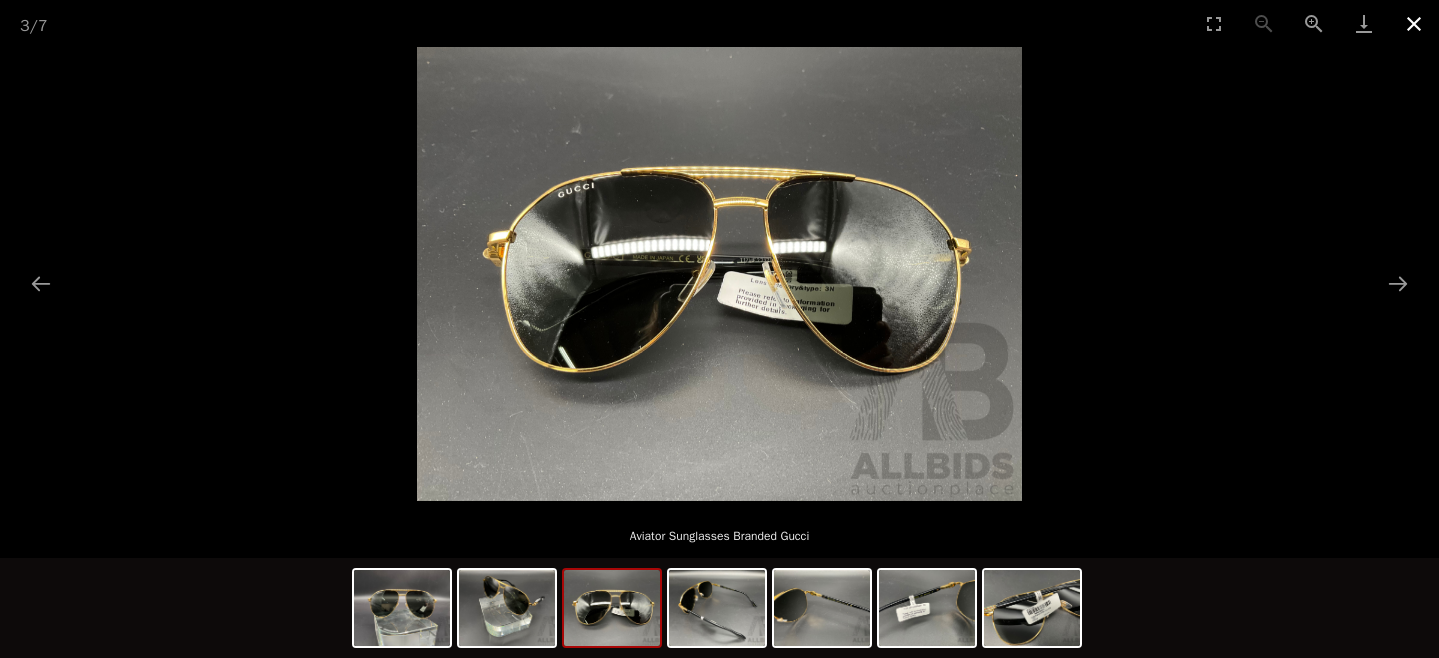 click at bounding box center (1414, 23) 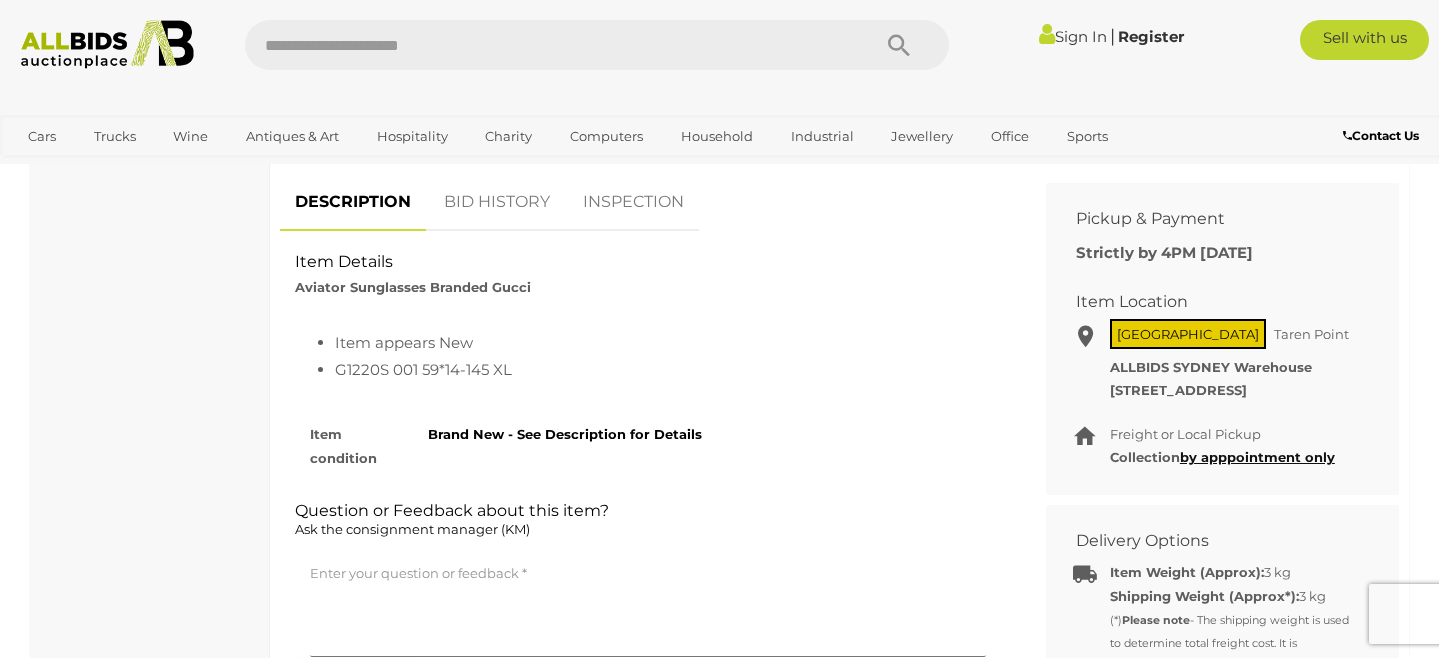 scroll, scrollTop: 861, scrollLeft: 0, axis: vertical 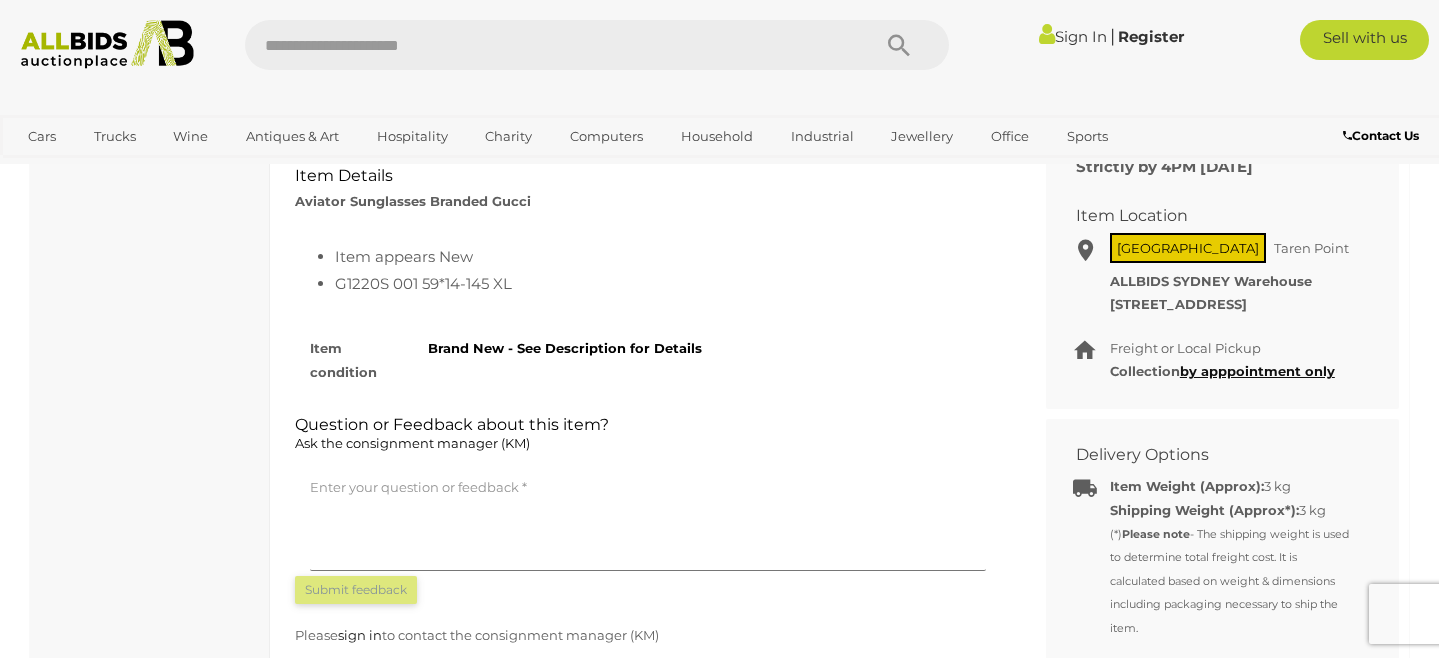 click on "Item condition
Brand New - See Description for Details" at bounding box center (648, 355) 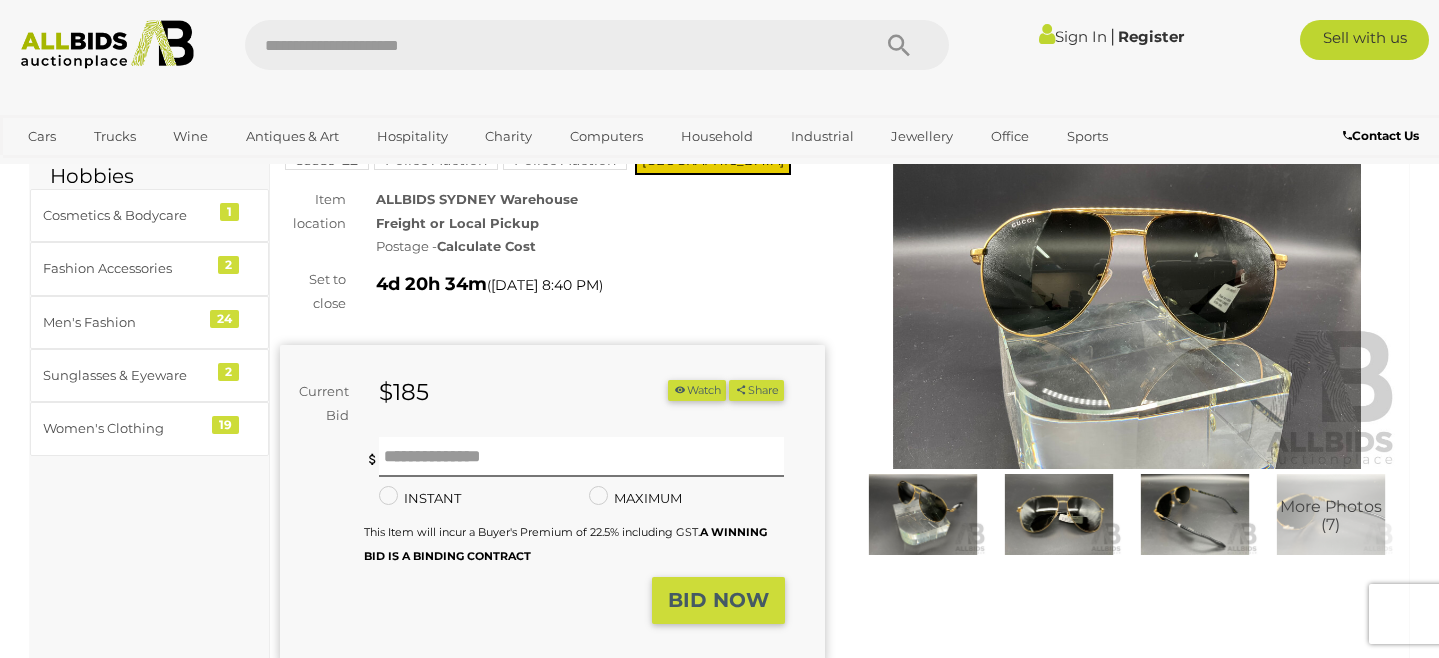 scroll, scrollTop: 137, scrollLeft: 0, axis: vertical 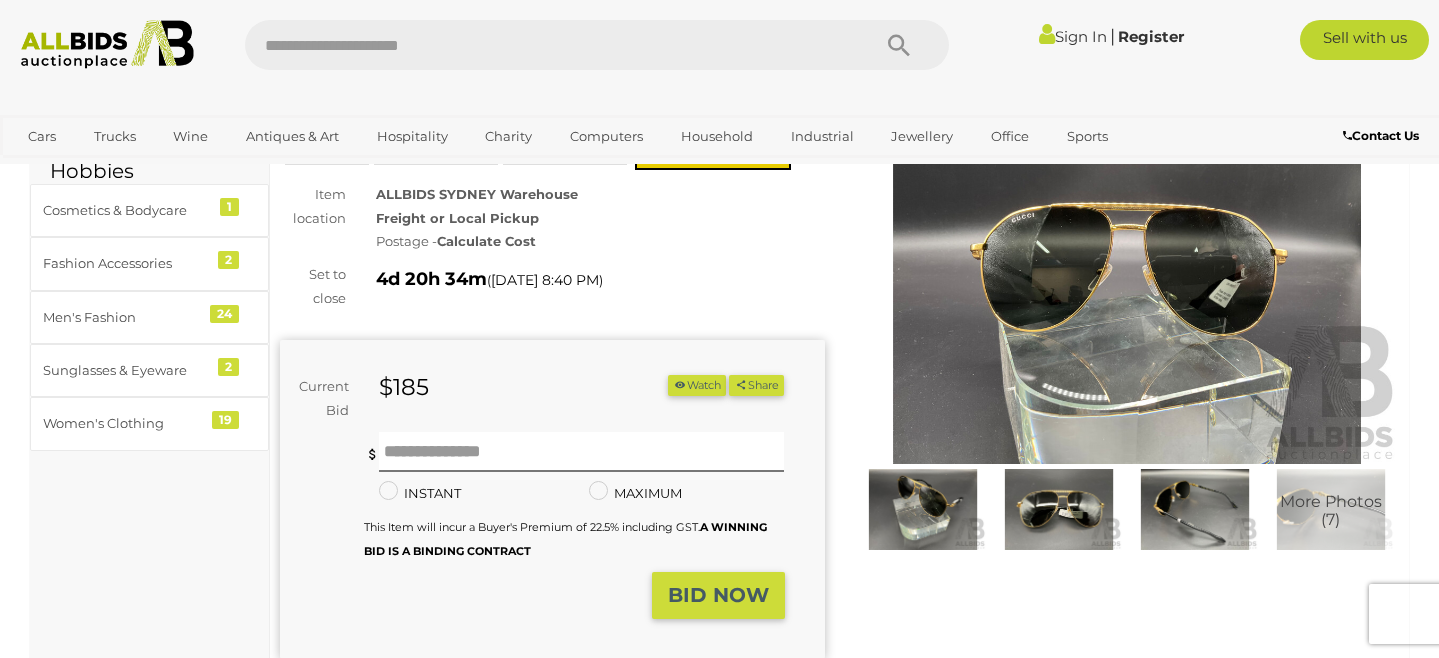 click at bounding box center [1059, 509] 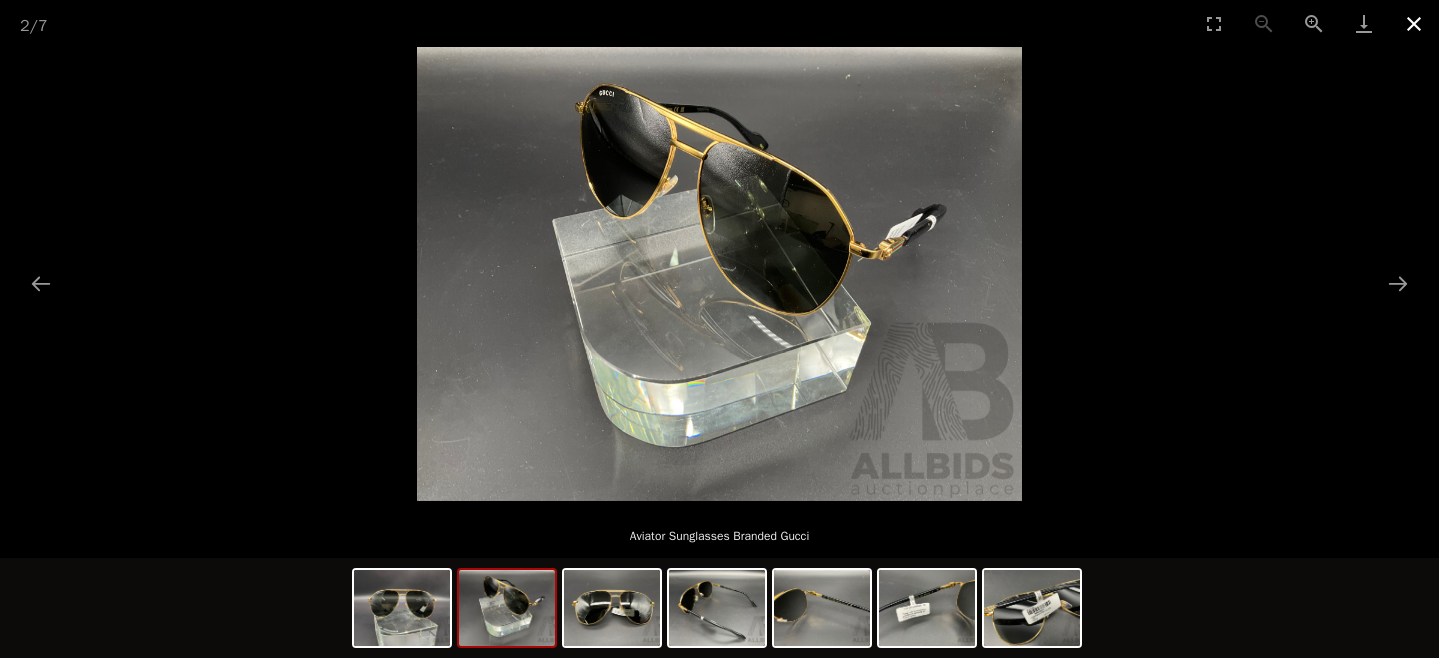 click at bounding box center (1414, 23) 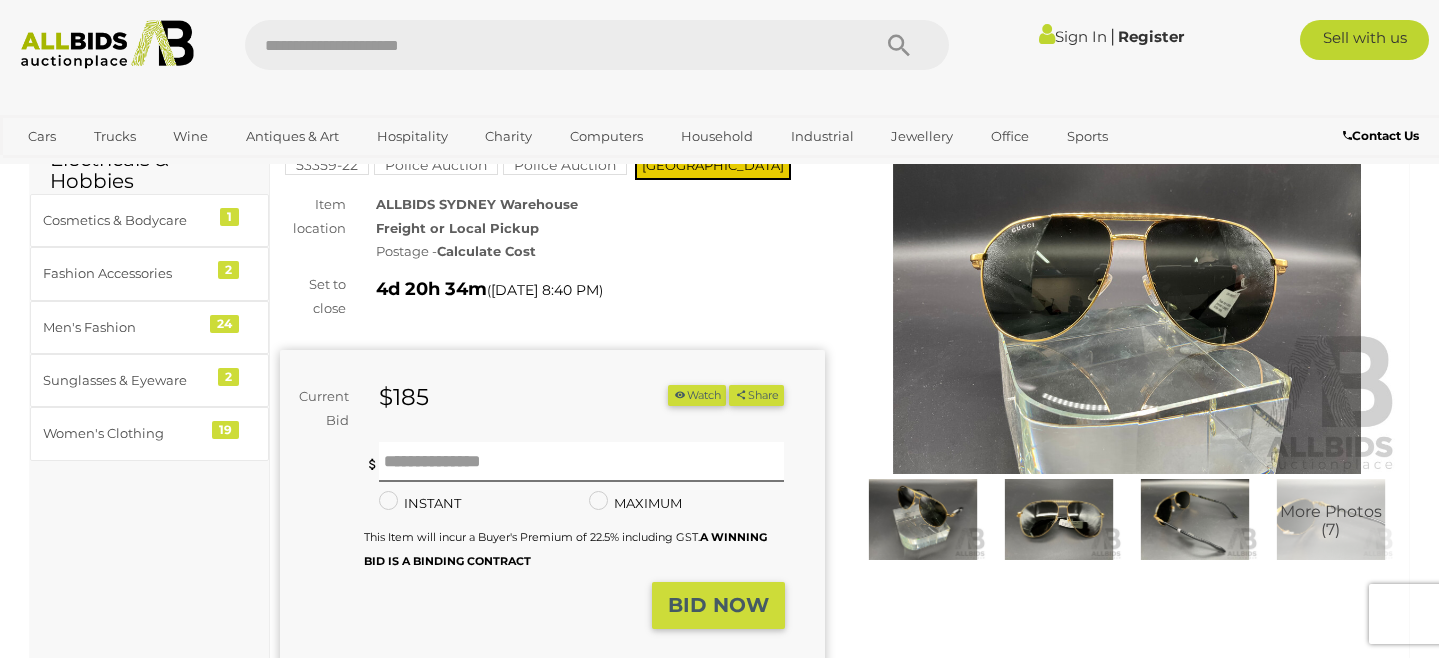 scroll, scrollTop: 129, scrollLeft: 0, axis: vertical 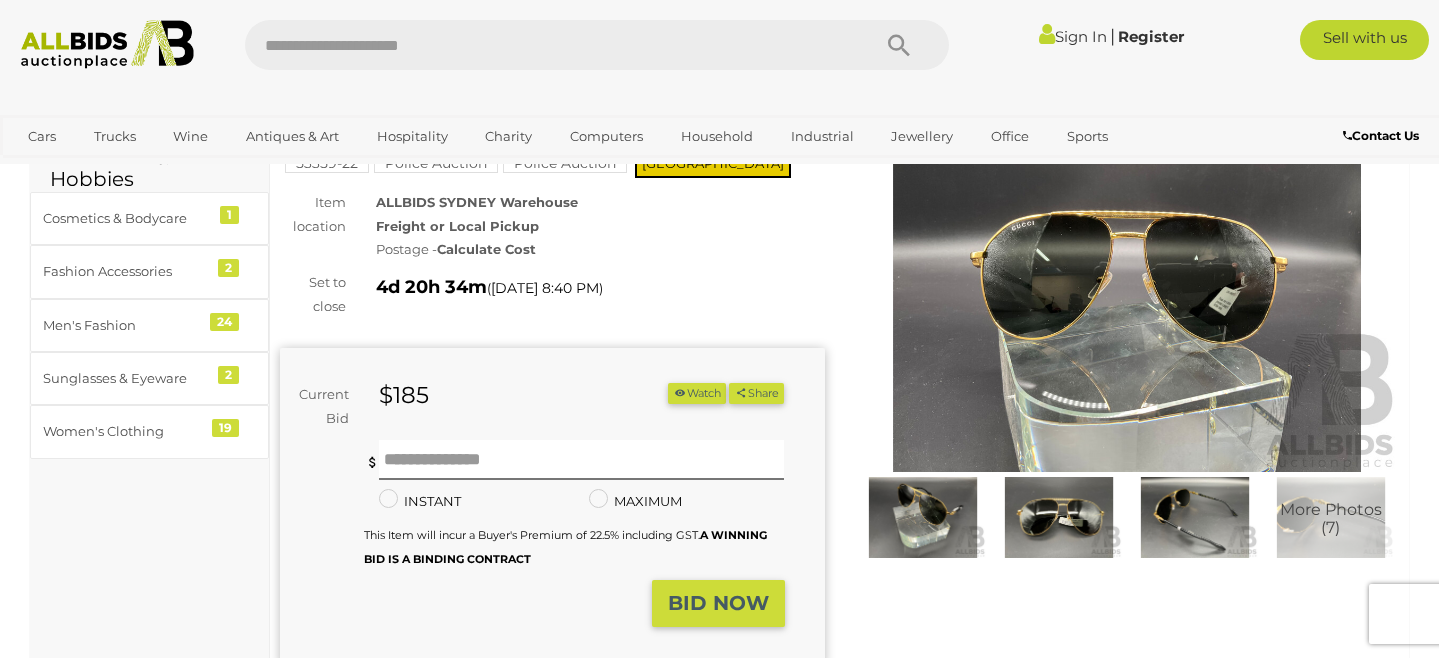 click on "MAXIMUM" at bounding box center (635, 501) 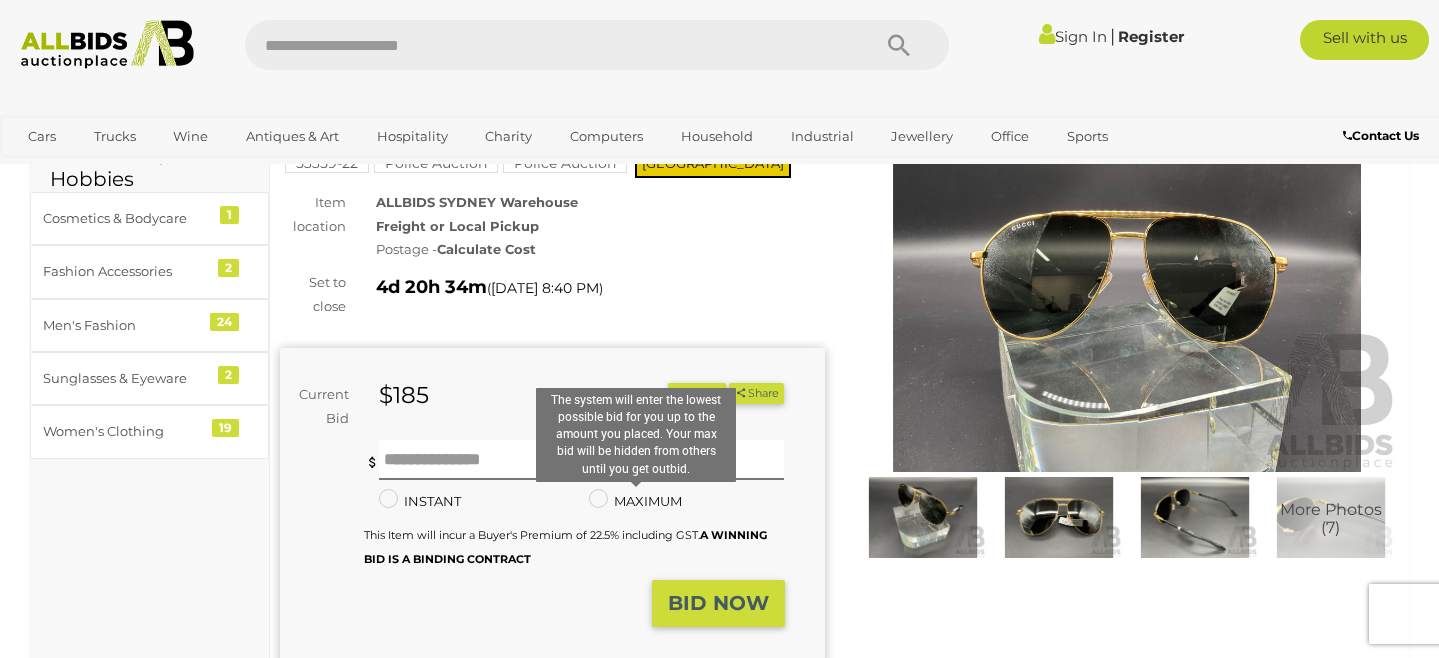 click on "This Item will incur a Buyer's Premium of 22.5% including GST.  A WINNING BID IS A BINDING CONTRACT" at bounding box center (574, 546) 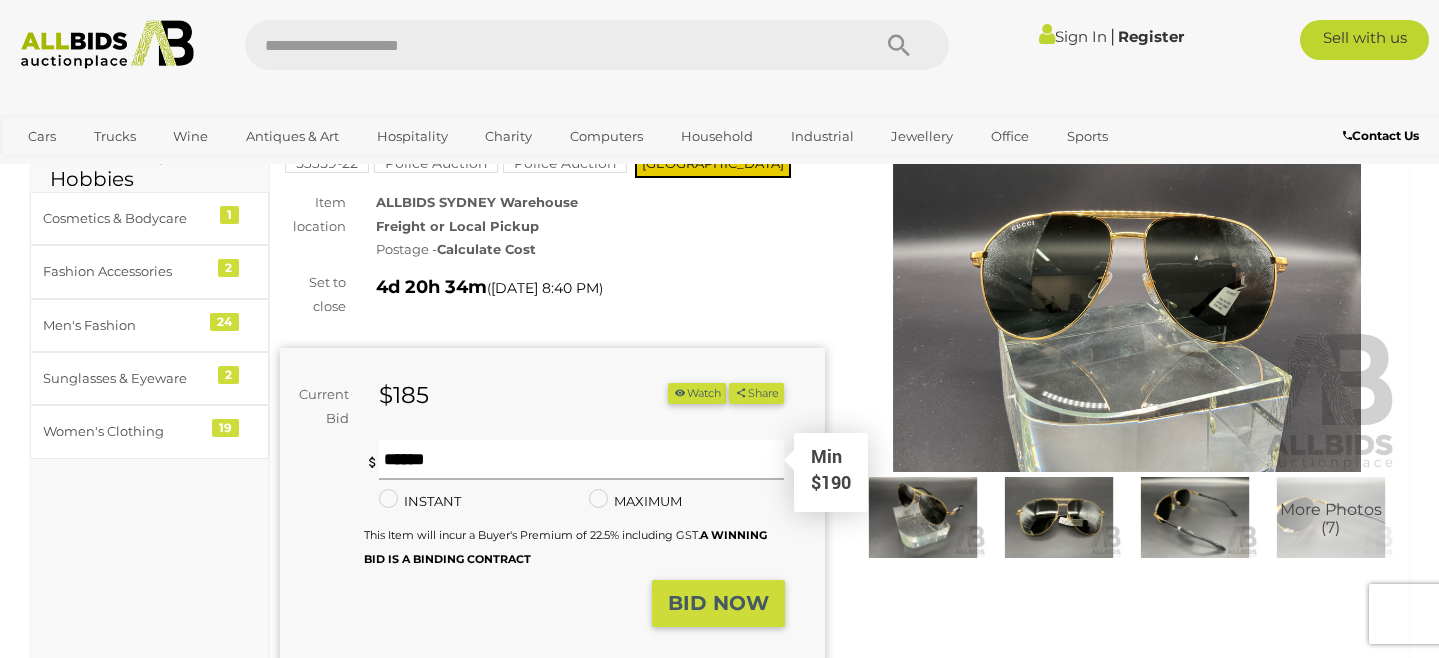 click at bounding box center (581, 460) 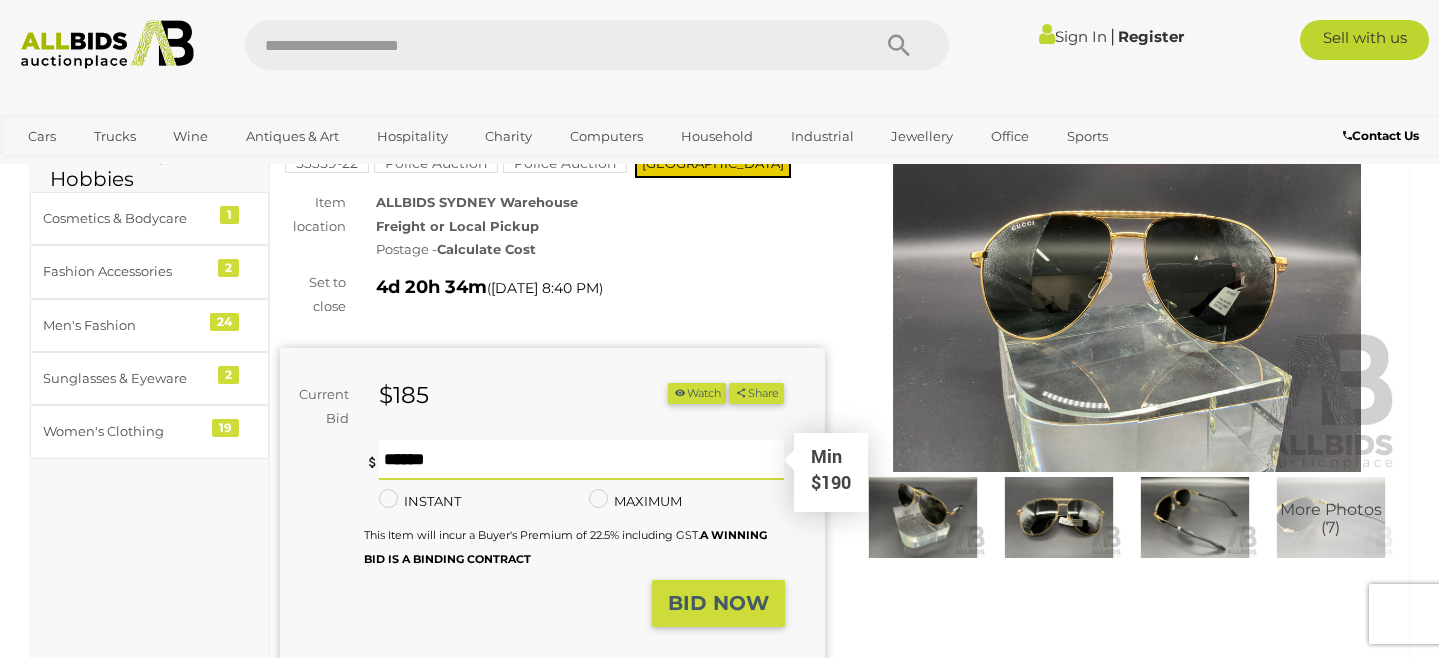 click at bounding box center [581, 460] 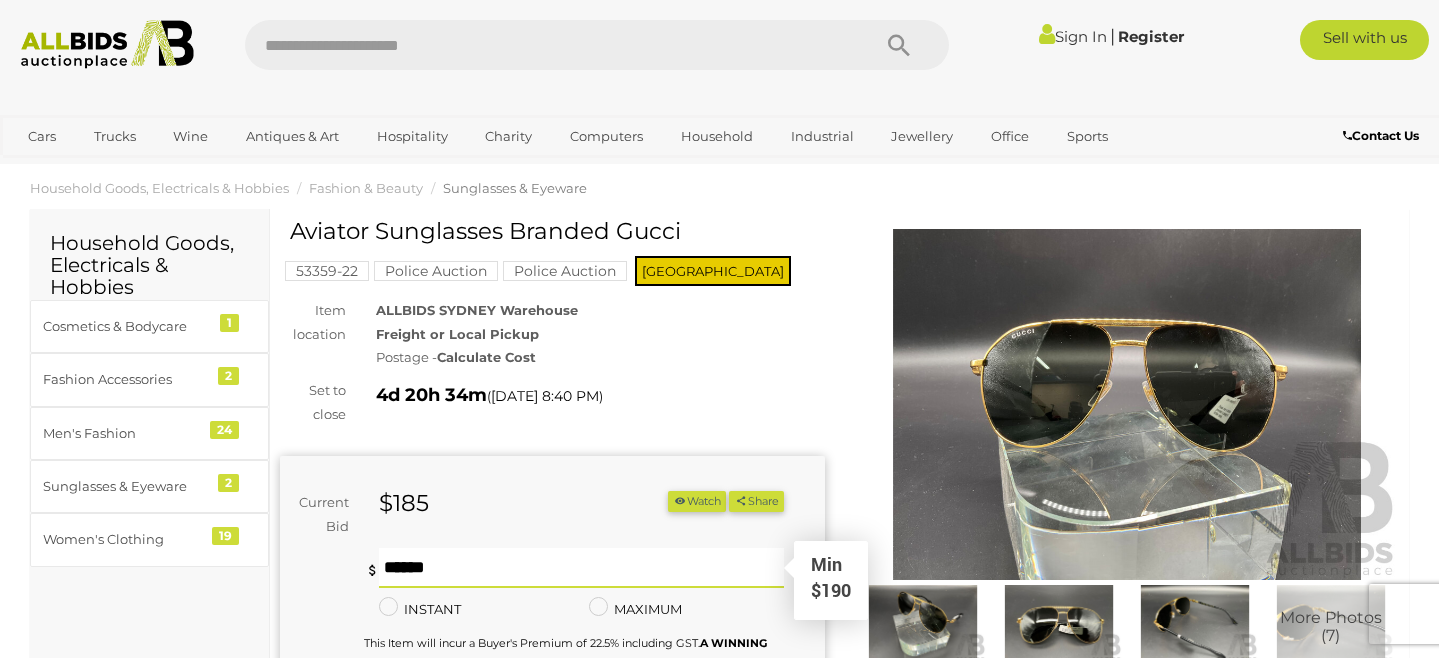 scroll, scrollTop: 0, scrollLeft: 0, axis: both 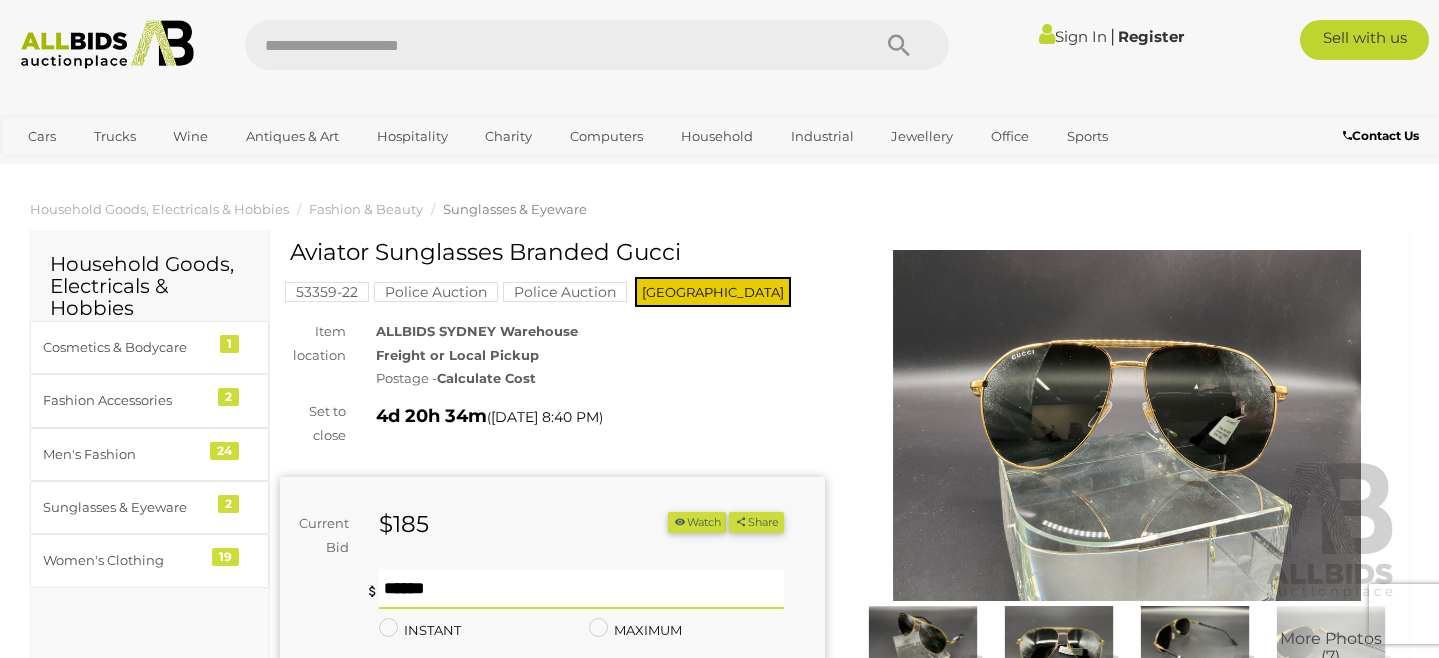type 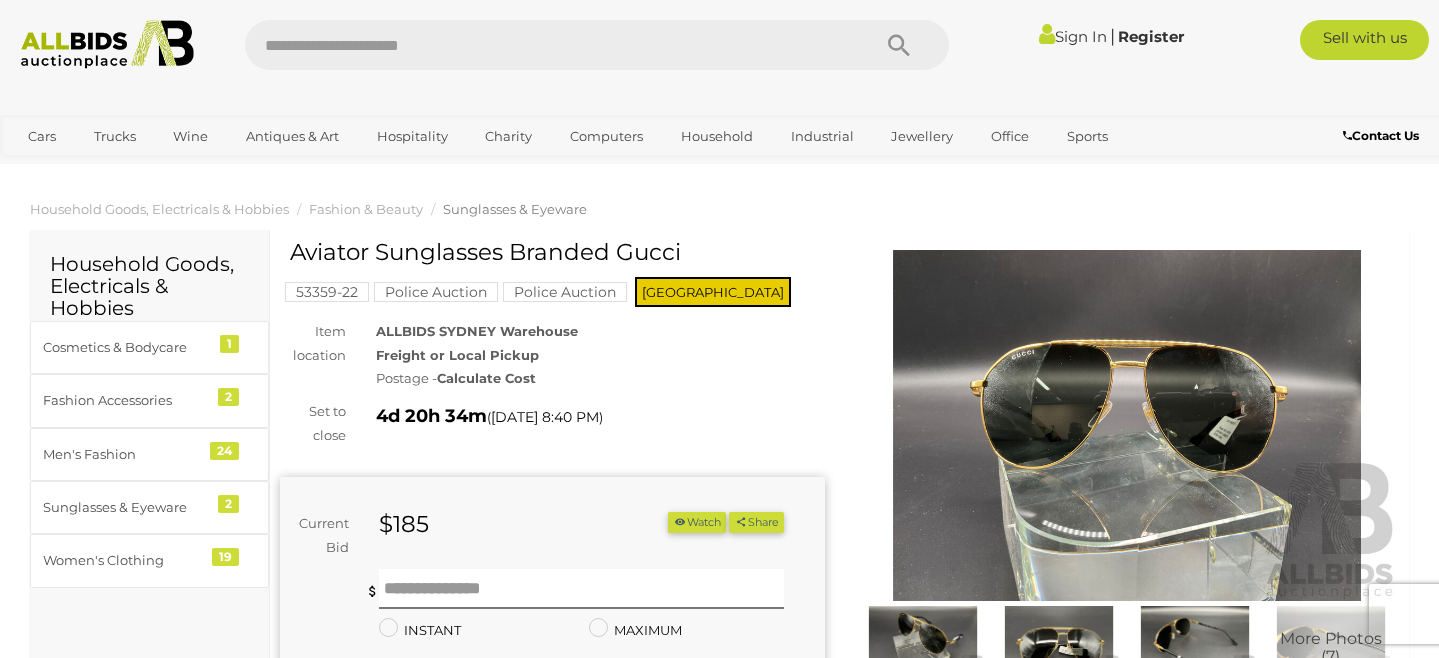 click on "Set to close
4d 20h 34m  ( Tuesday 8:40 PM )" at bounding box center [552, 423] 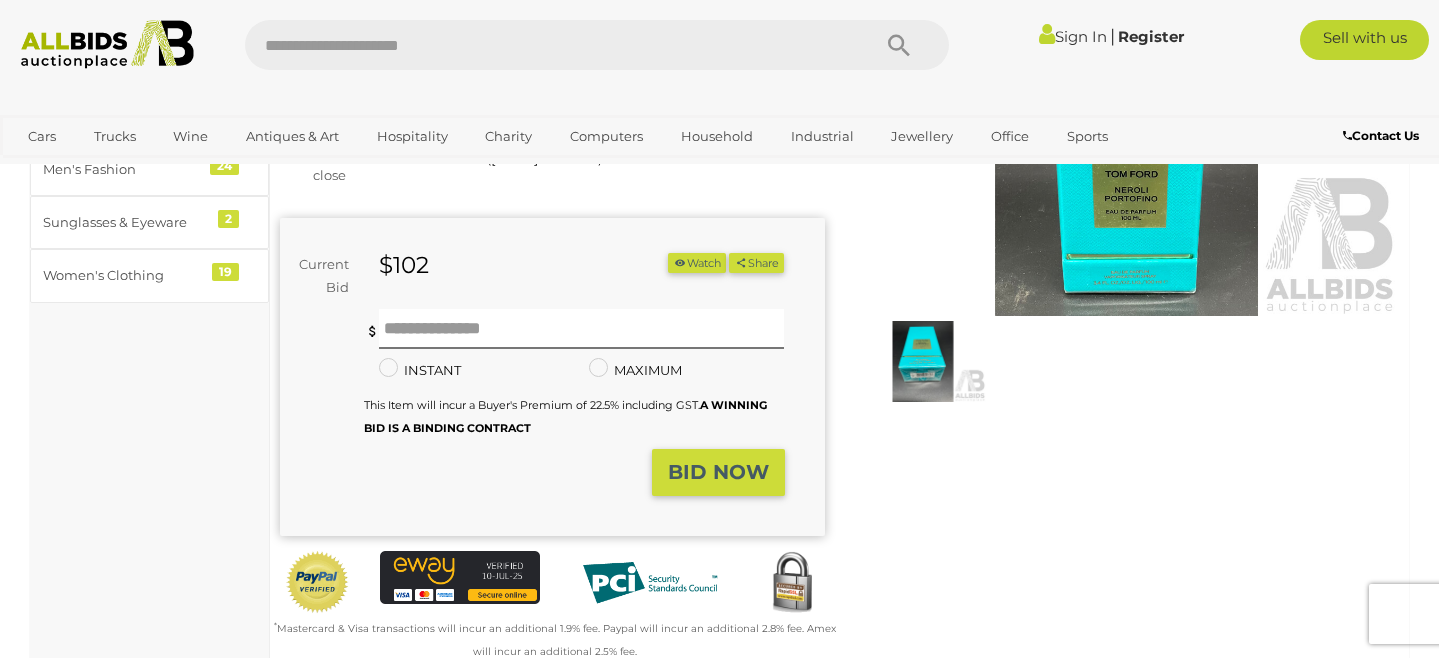 scroll, scrollTop: 13, scrollLeft: 0, axis: vertical 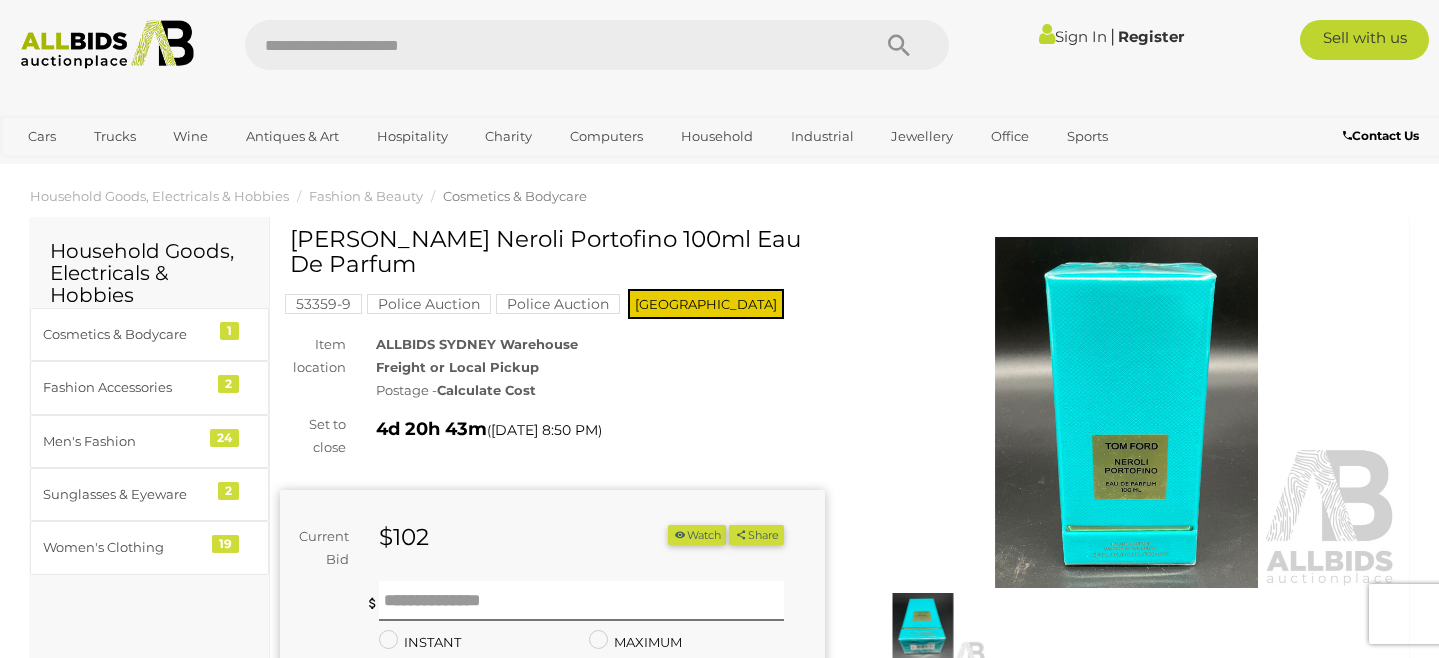 click at bounding box center (1127, 412) 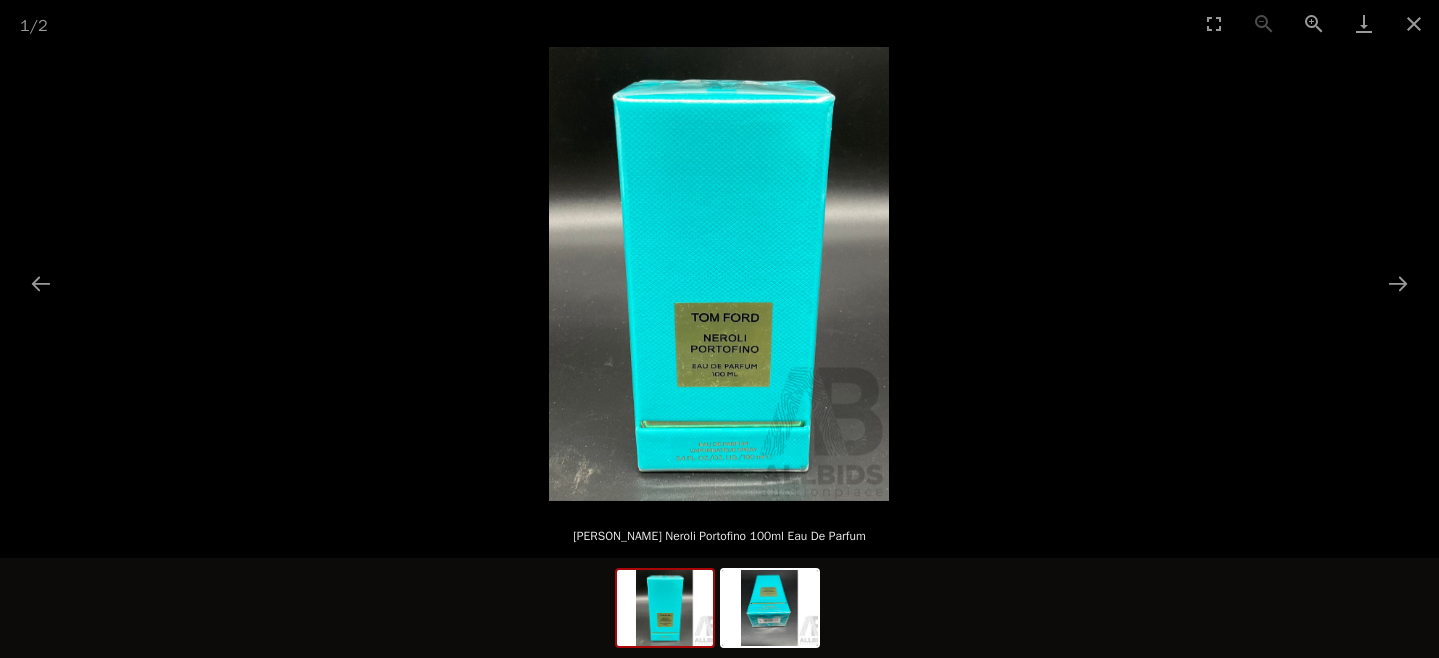 scroll, scrollTop: 0, scrollLeft: 0, axis: both 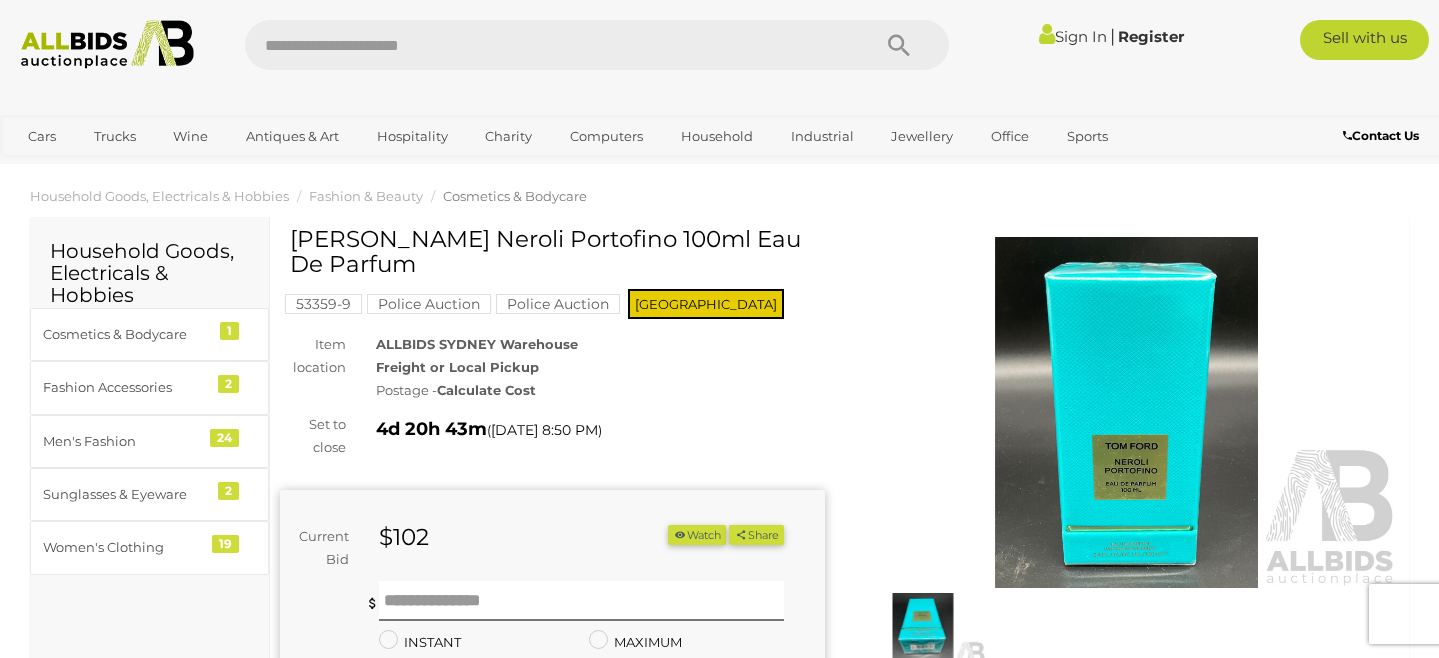 drag, startPoint x: 801, startPoint y: 262, endPoint x: 801, endPoint y: 221, distance: 41 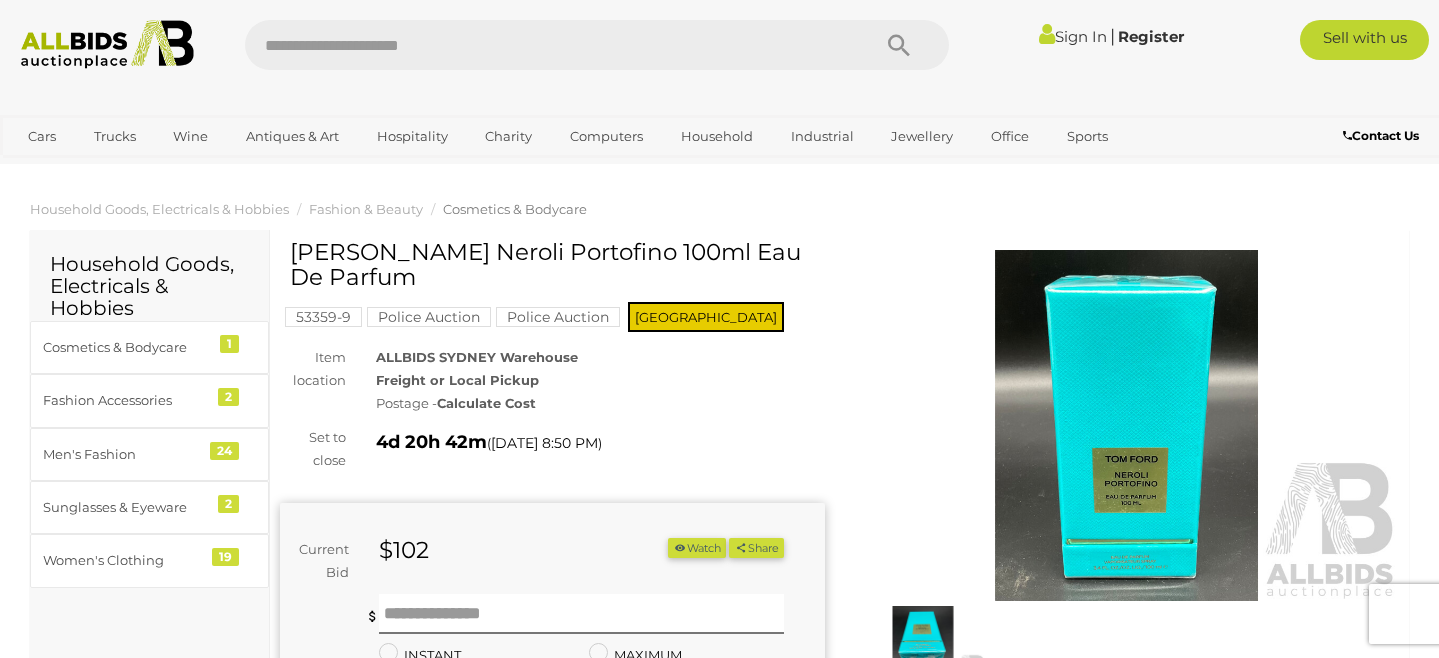 scroll, scrollTop: 13, scrollLeft: 0, axis: vertical 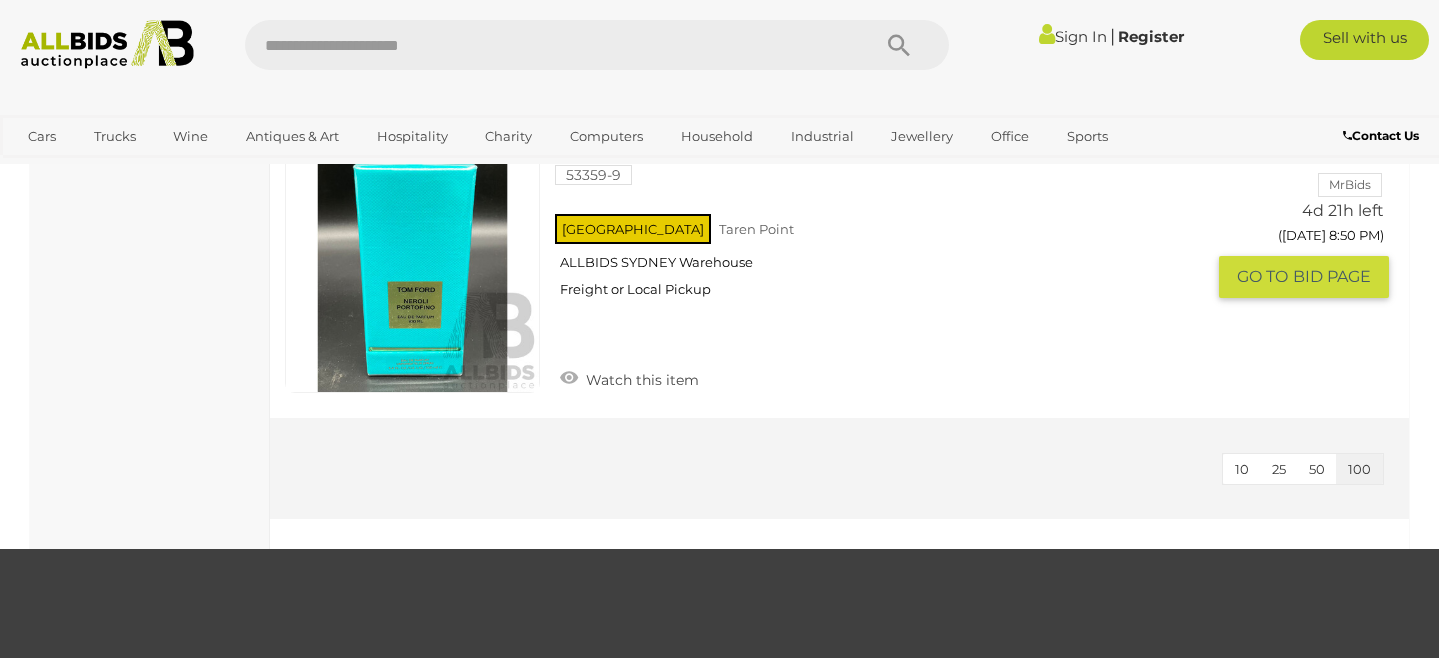 click on "[PERSON_NAME] Neroli Portofino 100ml Eau De Parfum
53359-9
[GEOGRAPHIC_DATA]
Taren Point ALLBIDS SYDNEY Warehouse Watch this item" at bounding box center [887, 270] 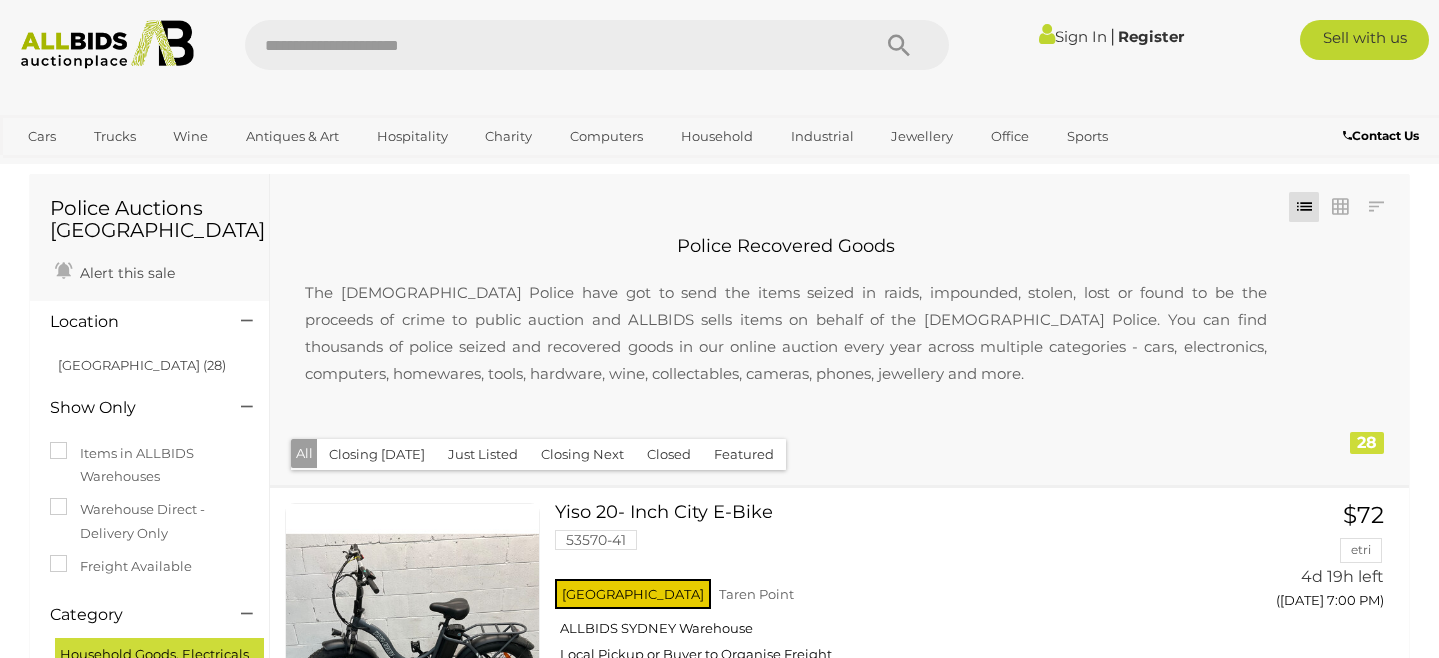 scroll, scrollTop: 0, scrollLeft: 0, axis: both 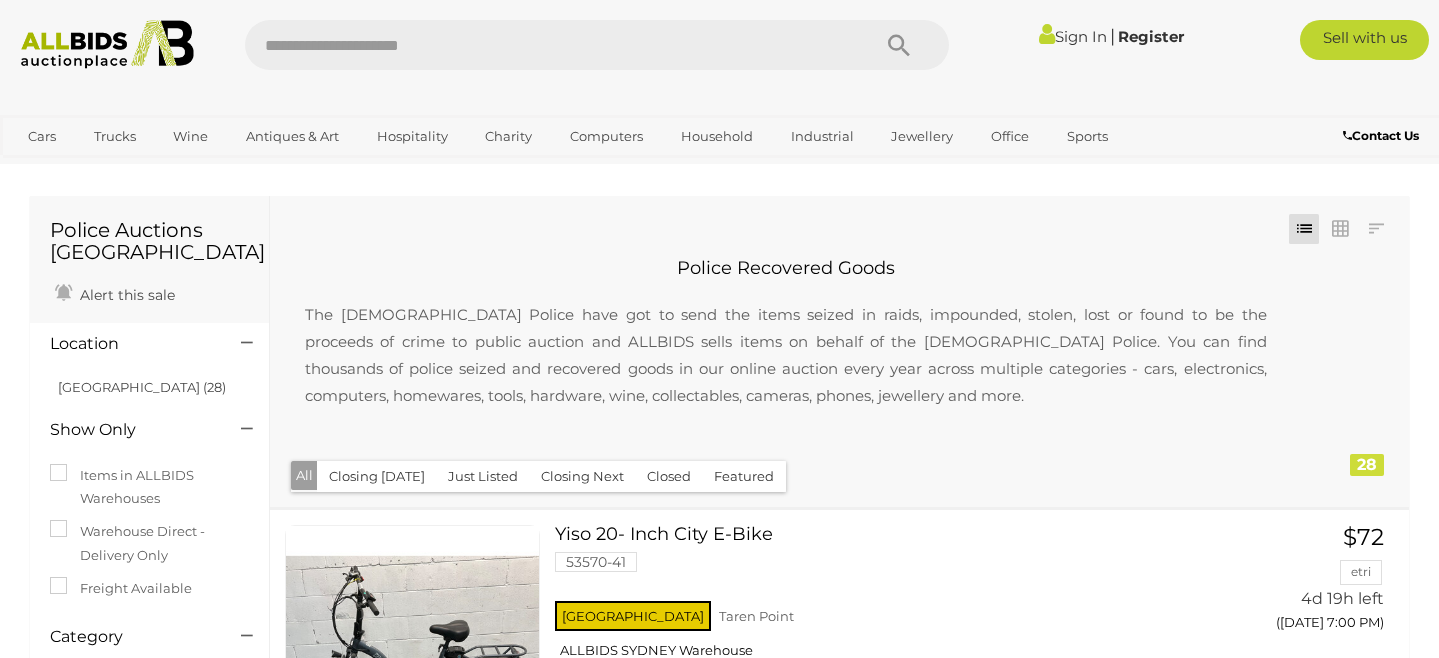 click on "The [DEMOGRAPHIC_DATA] Police have got to send the items seized in raids, impounded, stolen, lost or found to be the proceeds of crime to public auction and ALLBIDS sells items on behalf of the [DEMOGRAPHIC_DATA] Police. You can find thousands of police seized and recovered goods in our online auction every year across multiple categories - cars, electronics, computers, homewares, tools, hardware, wine, collectables, cameras, phones, jewellery and more." at bounding box center (786, 355) 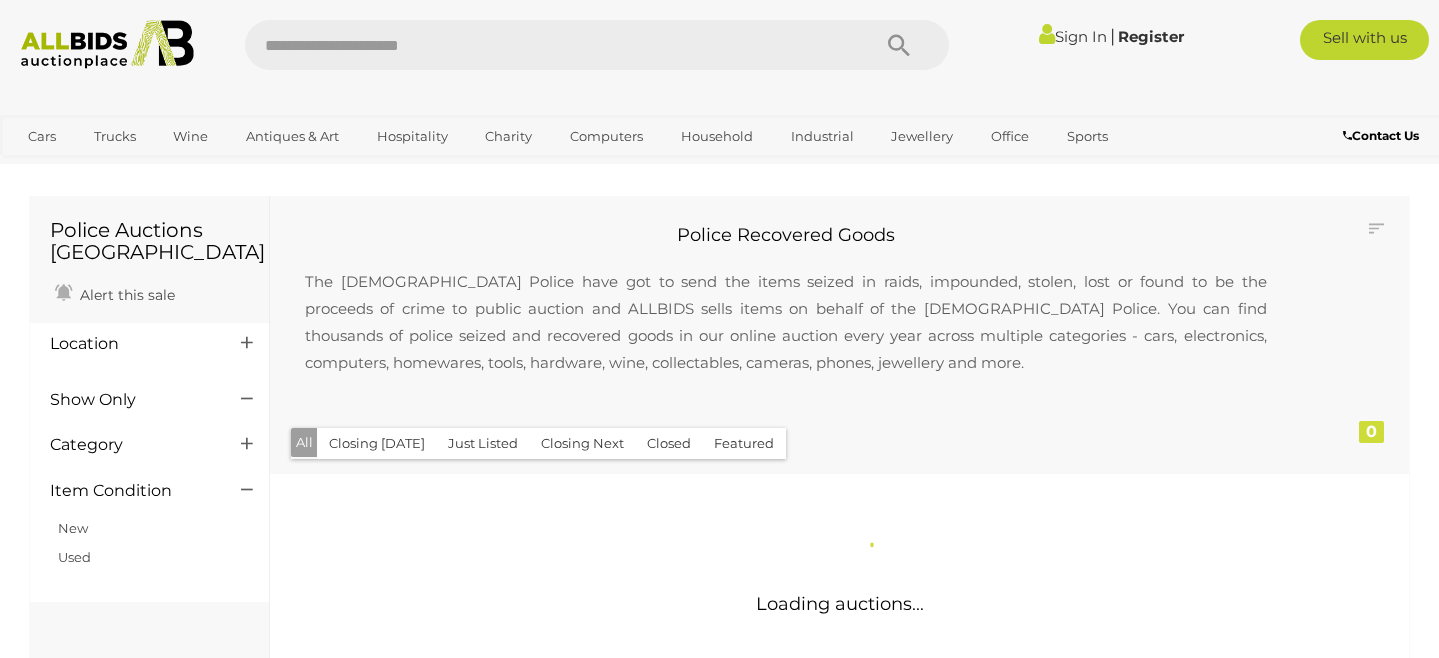scroll, scrollTop: 0, scrollLeft: 0, axis: both 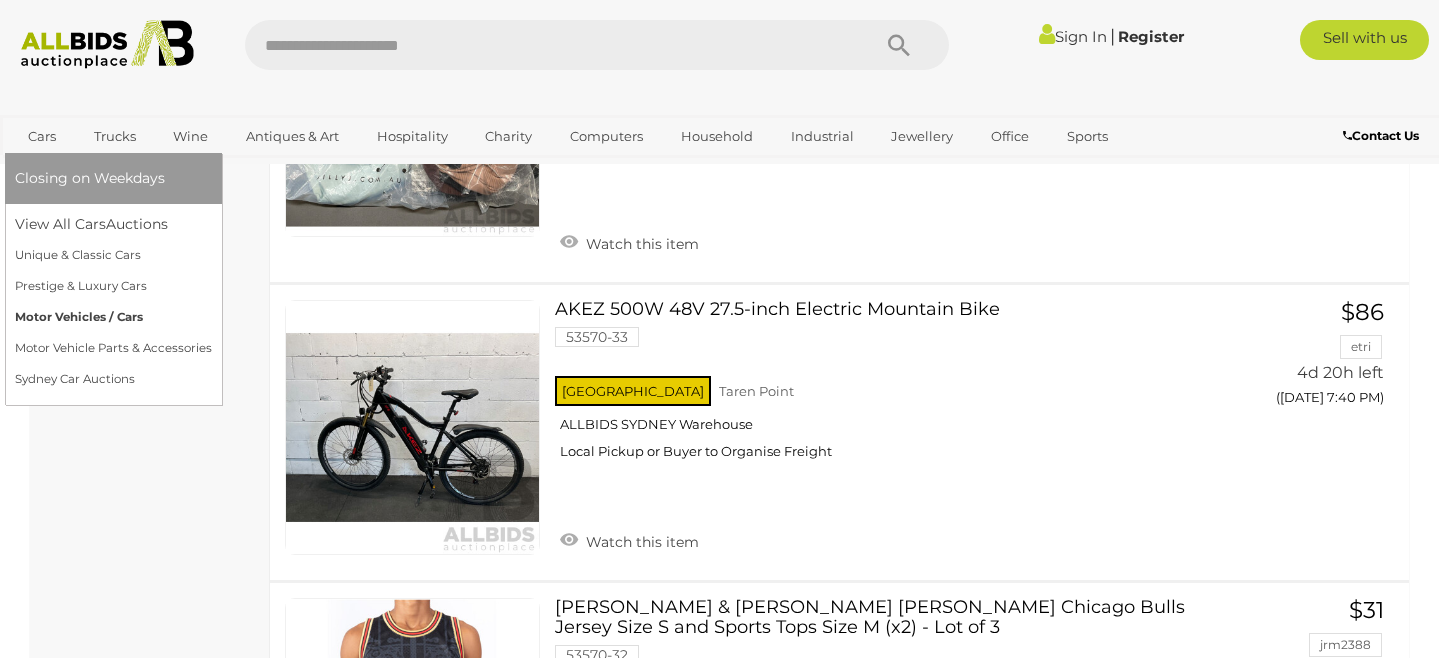 click on "Motor Vehicles / Cars" at bounding box center (113, 317) 